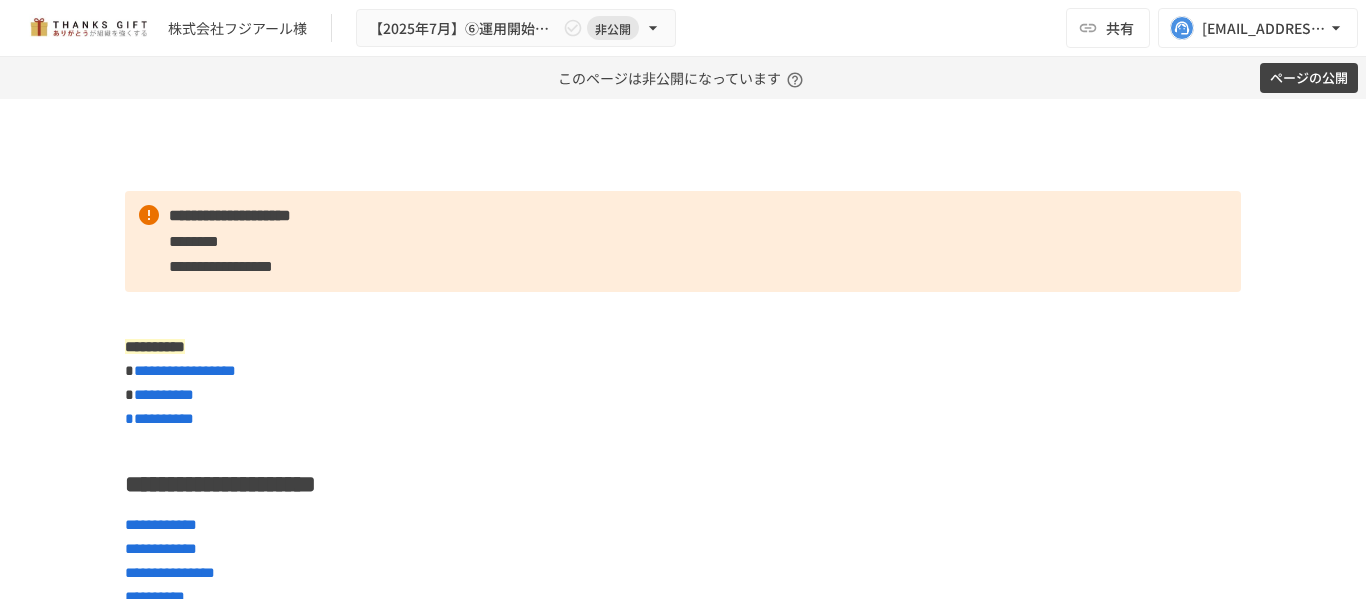 scroll, scrollTop: 0, scrollLeft: 0, axis: both 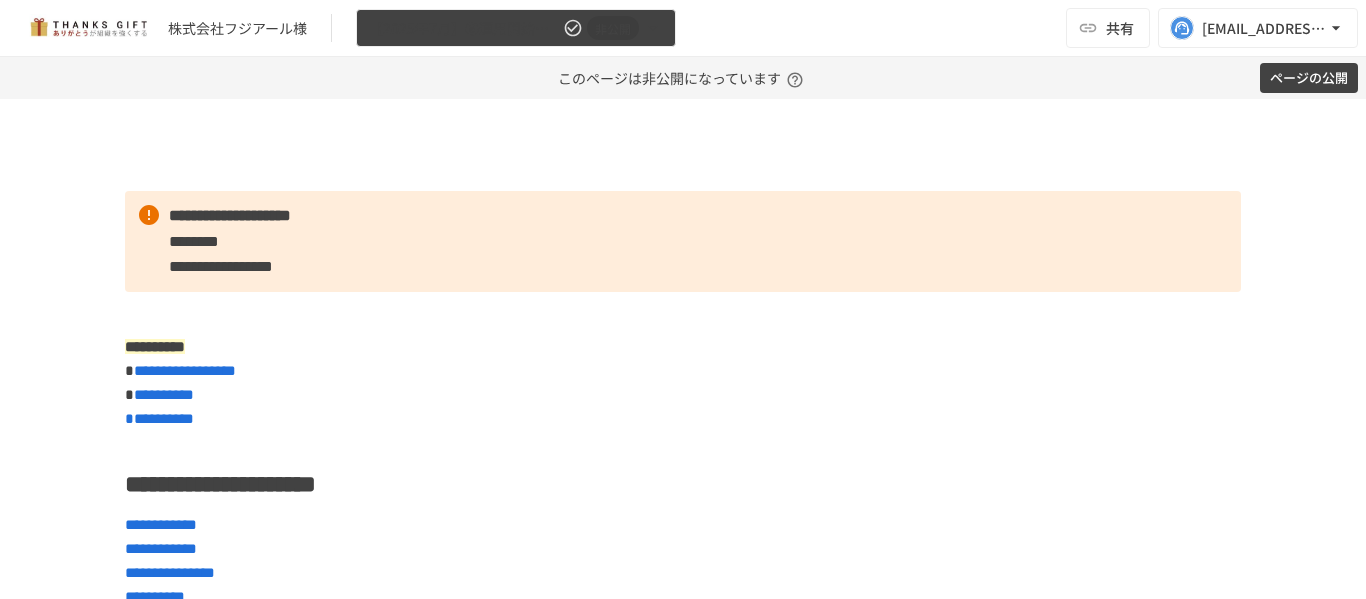drag, startPoint x: 0, startPoint y: 0, endPoint x: 475, endPoint y: 39, distance: 476.59836 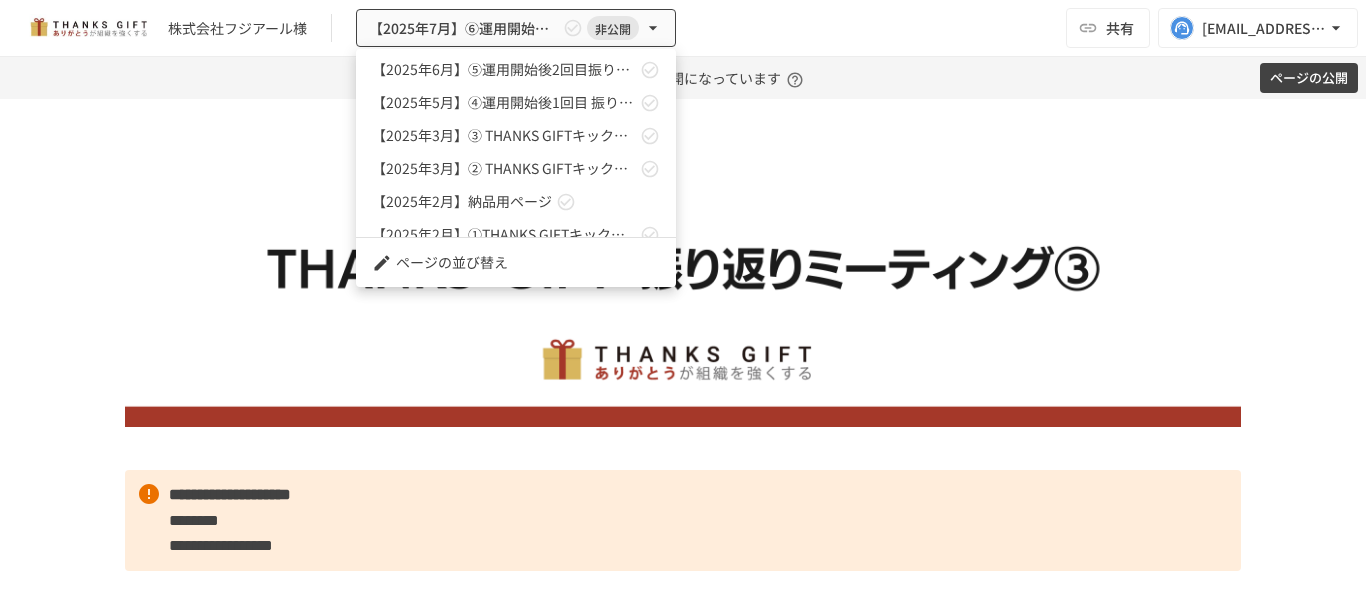 scroll, scrollTop: 58, scrollLeft: 0, axis: vertical 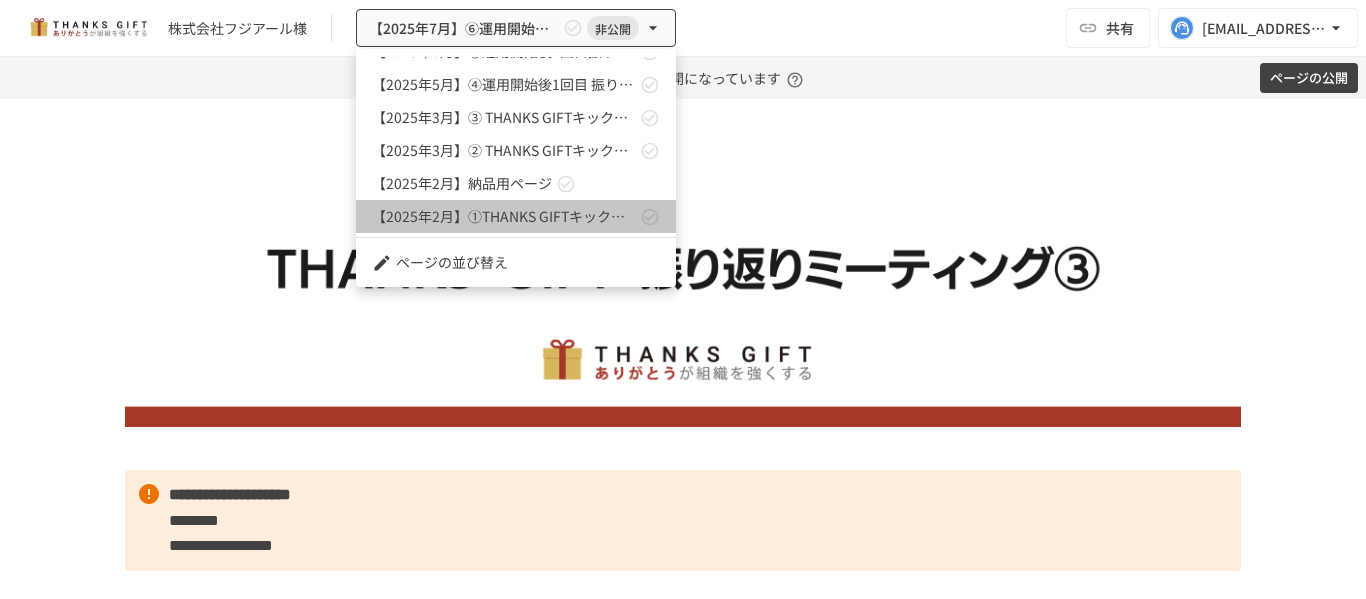 click on "【2025年2月】①THANKS GIFTキックオフMTG" at bounding box center (516, 216) 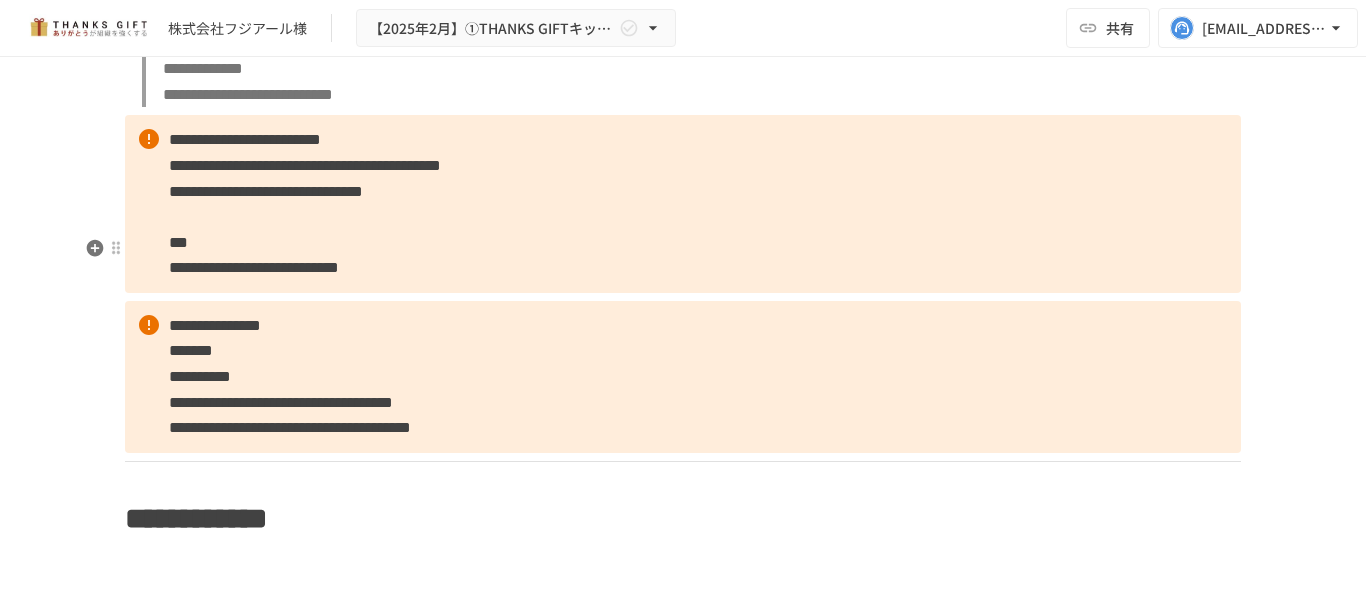 scroll, scrollTop: 4579, scrollLeft: 0, axis: vertical 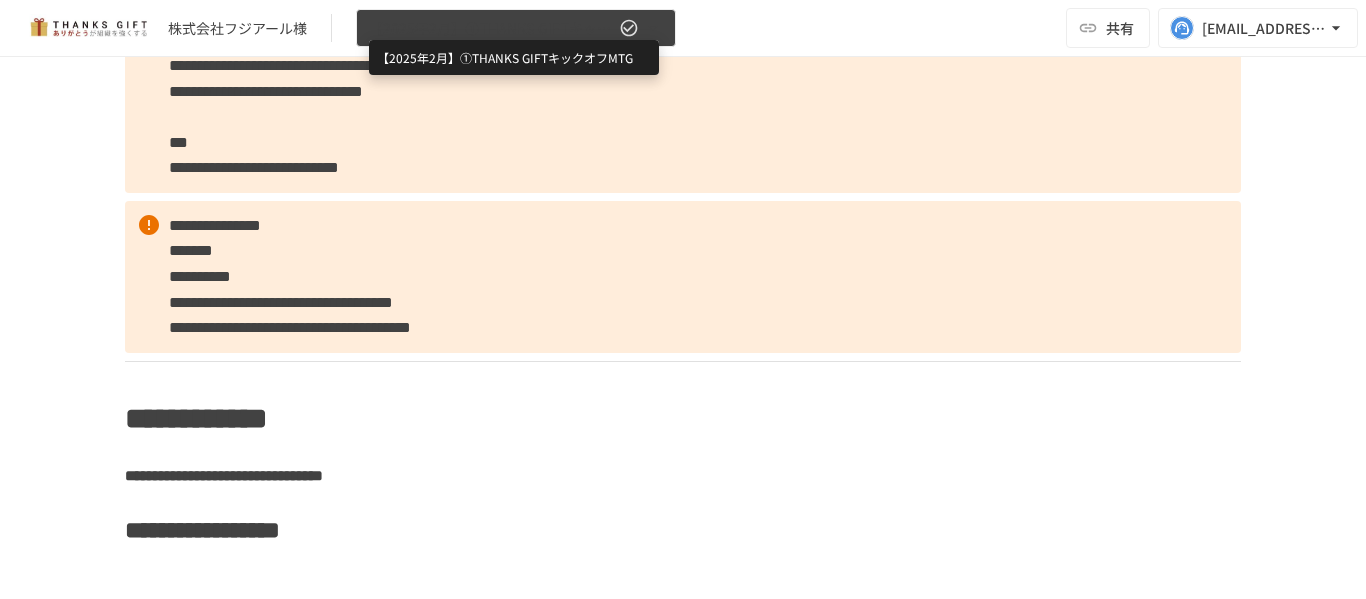 click on "【2025年2月】①THANKS GIFTキックオフMTG" at bounding box center [492, 28] 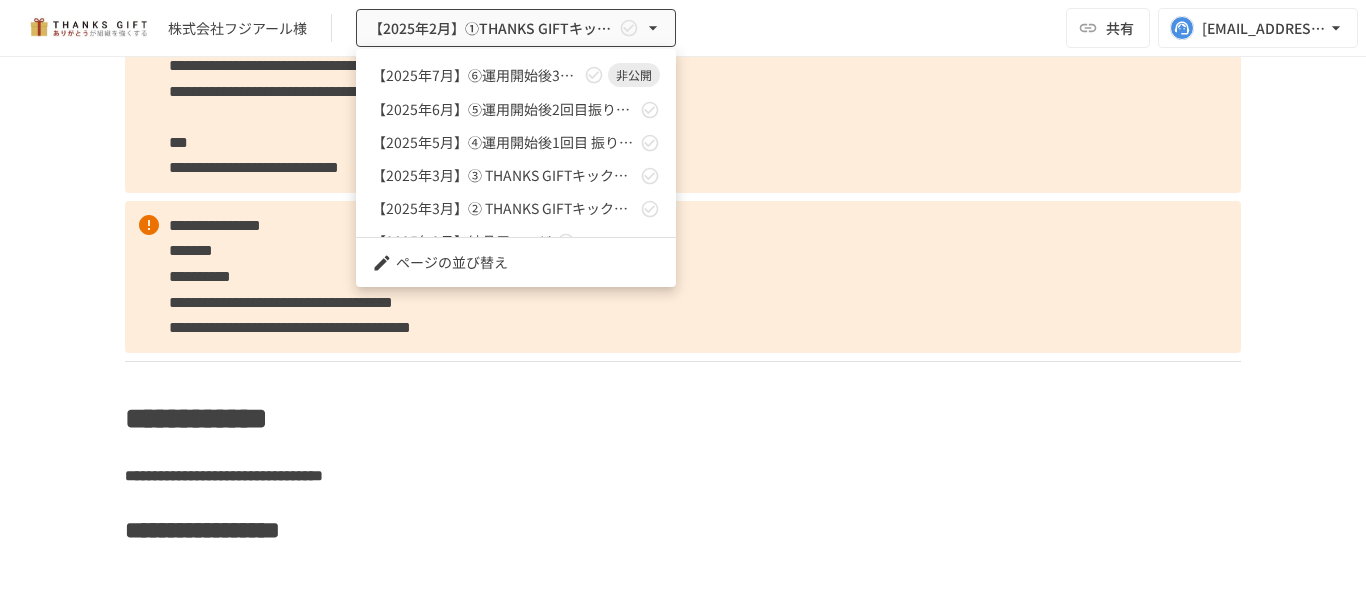 click at bounding box center [683, 299] 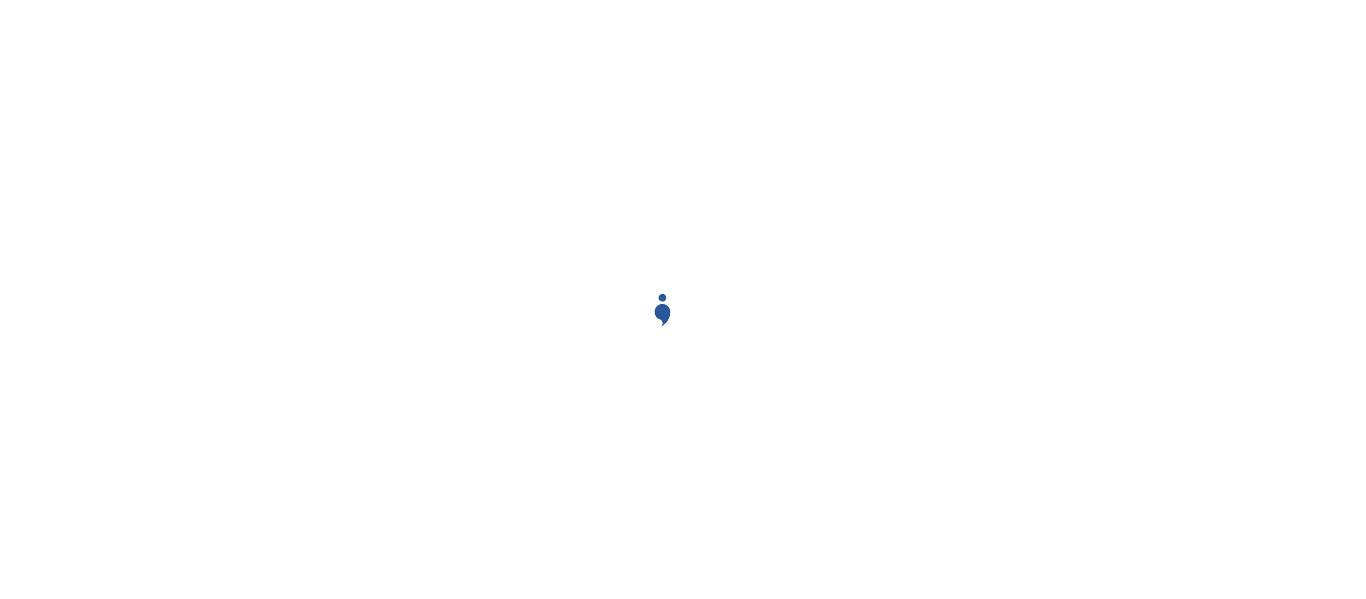scroll, scrollTop: 0, scrollLeft: 0, axis: both 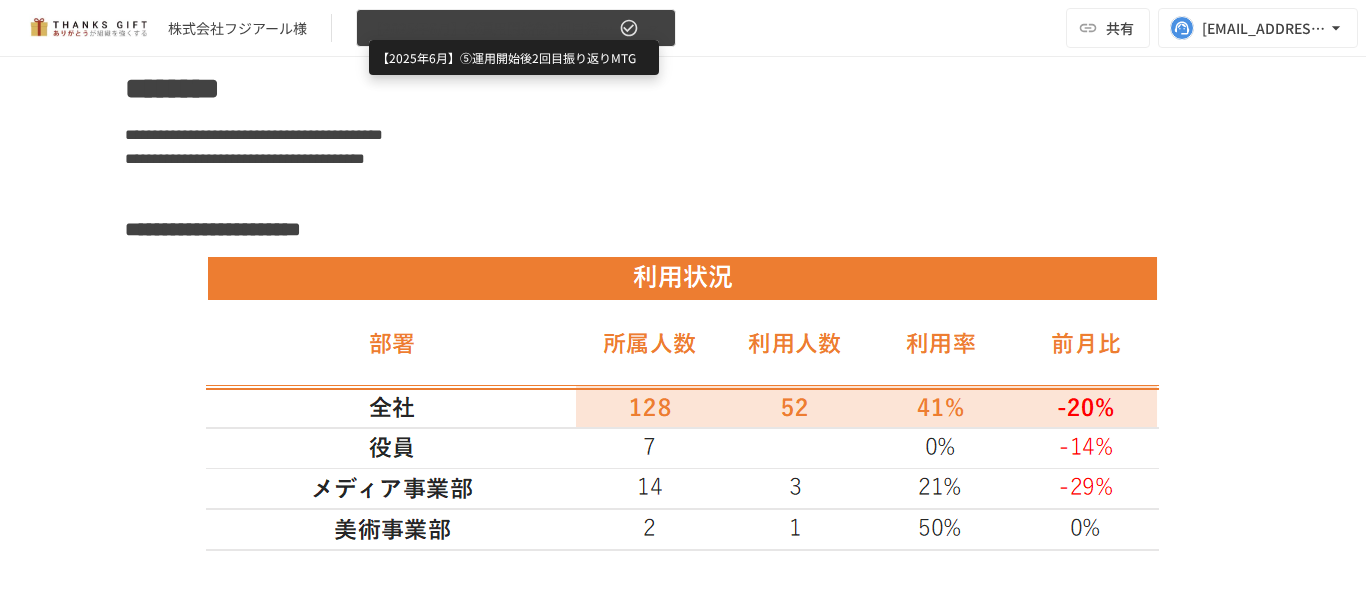 click on "【2025年6月】⑤運用開始後2回目振り返りMTG" at bounding box center [492, 28] 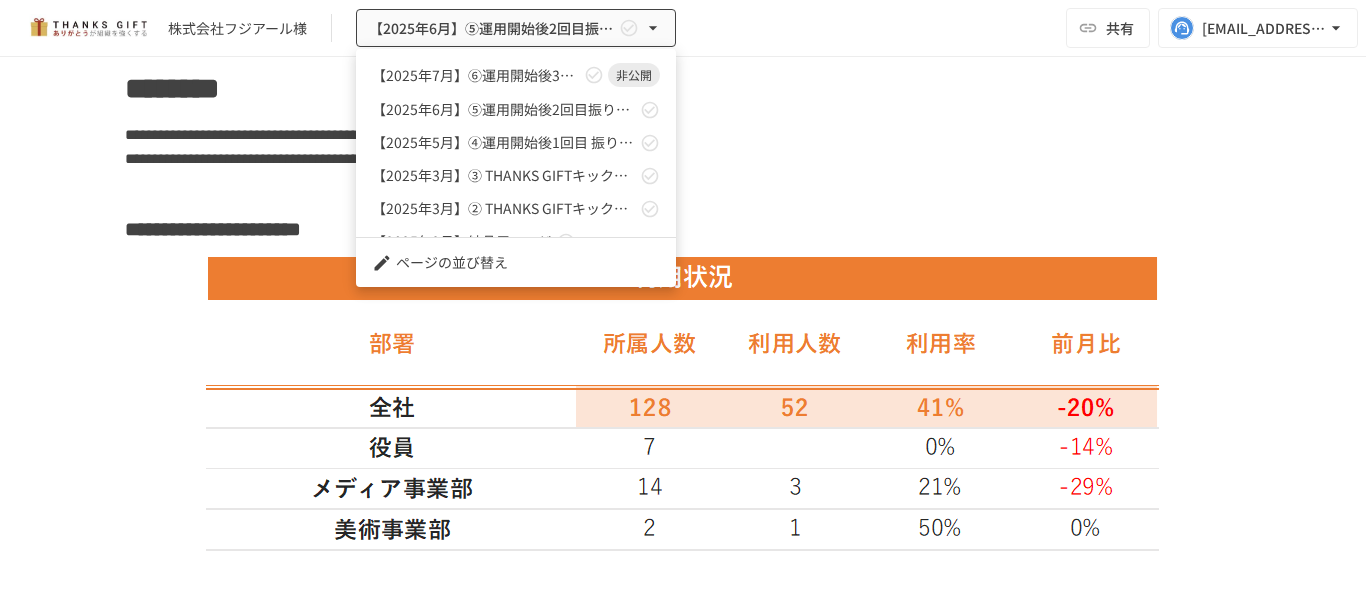 click on "【2025年7月】⑥運用開始後3回目振り返りMTG" at bounding box center (476, 75) 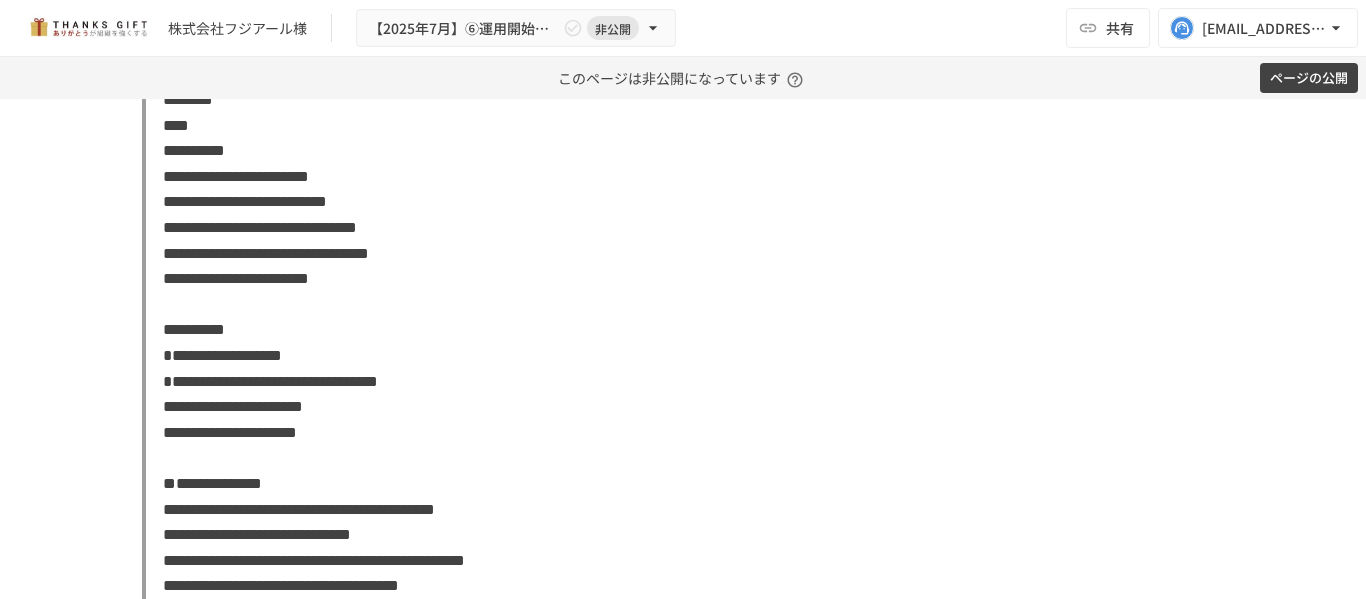 scroll, scrollTop: 2473, scrollLeft: 0, axis: vertical 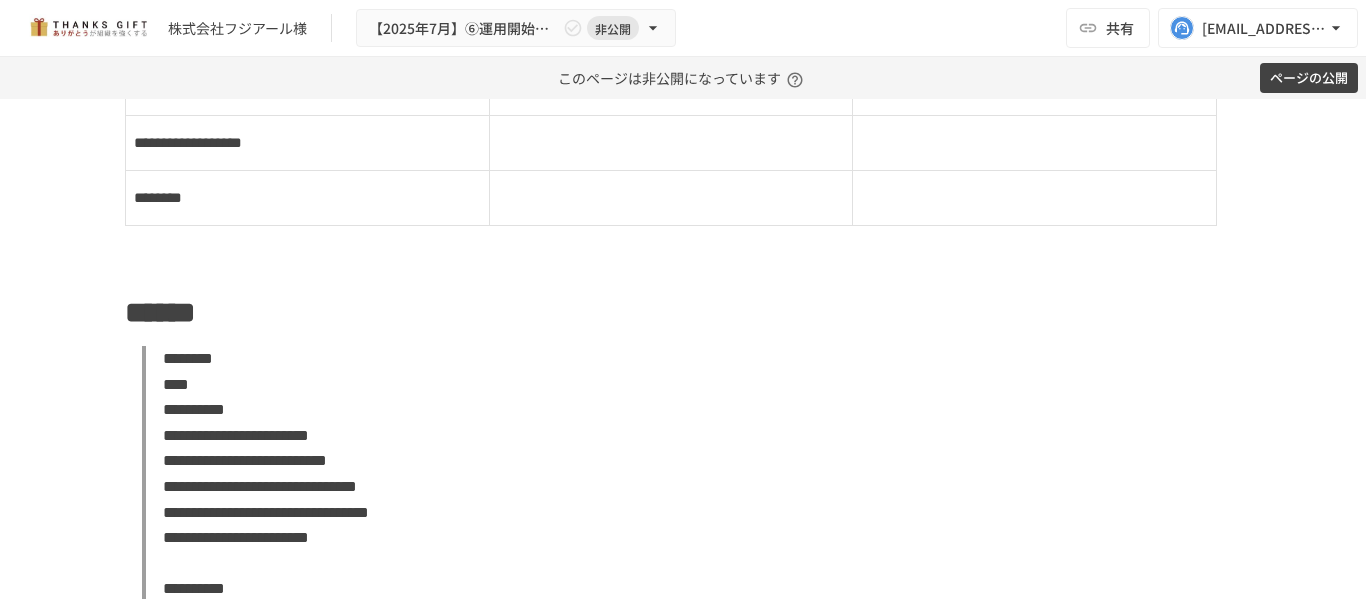 click on "**********" at bounding box center (683, 4808) 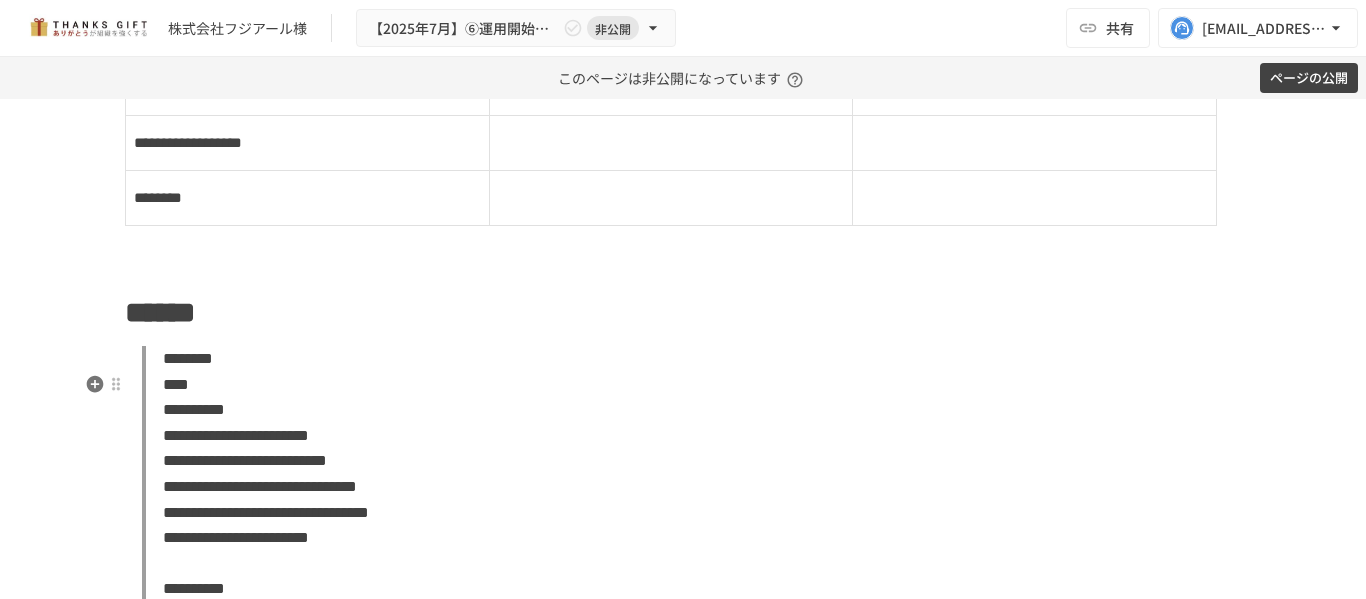 click on "**********" at bounding box center [683, 4808] 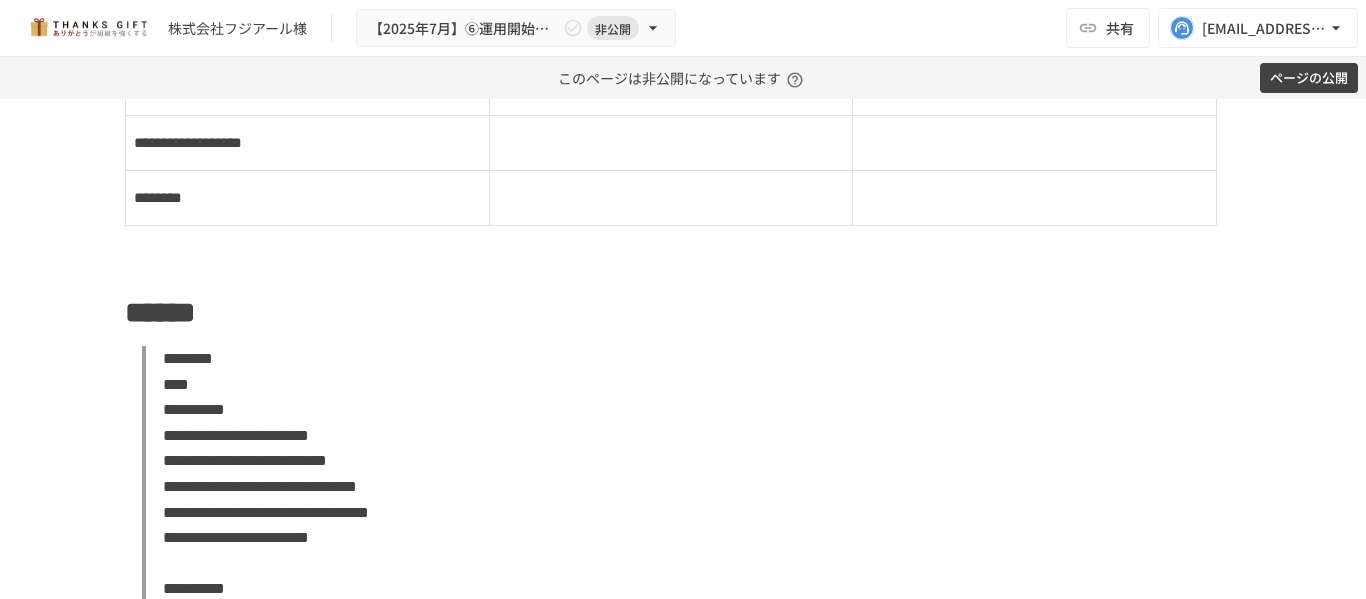 click on "**********" at bounding box center (683, 130) 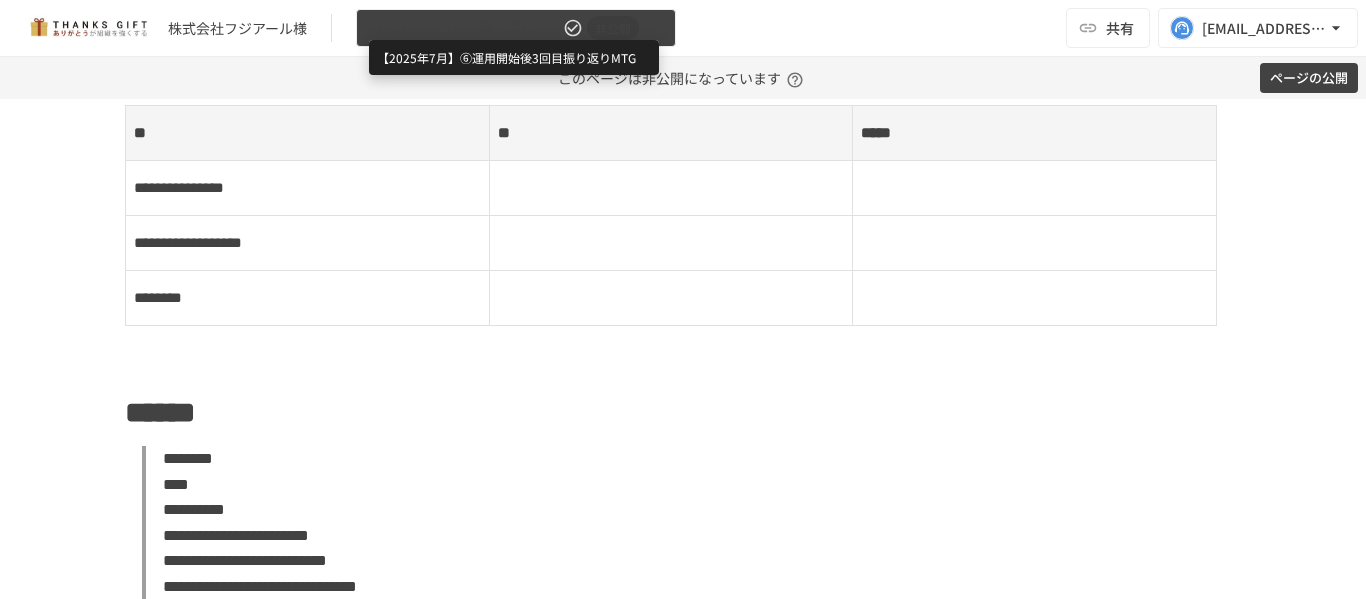 click on "【2025年7月】⑥運用開始後3回目振り返りMTG" at bounding box center (464, 28) 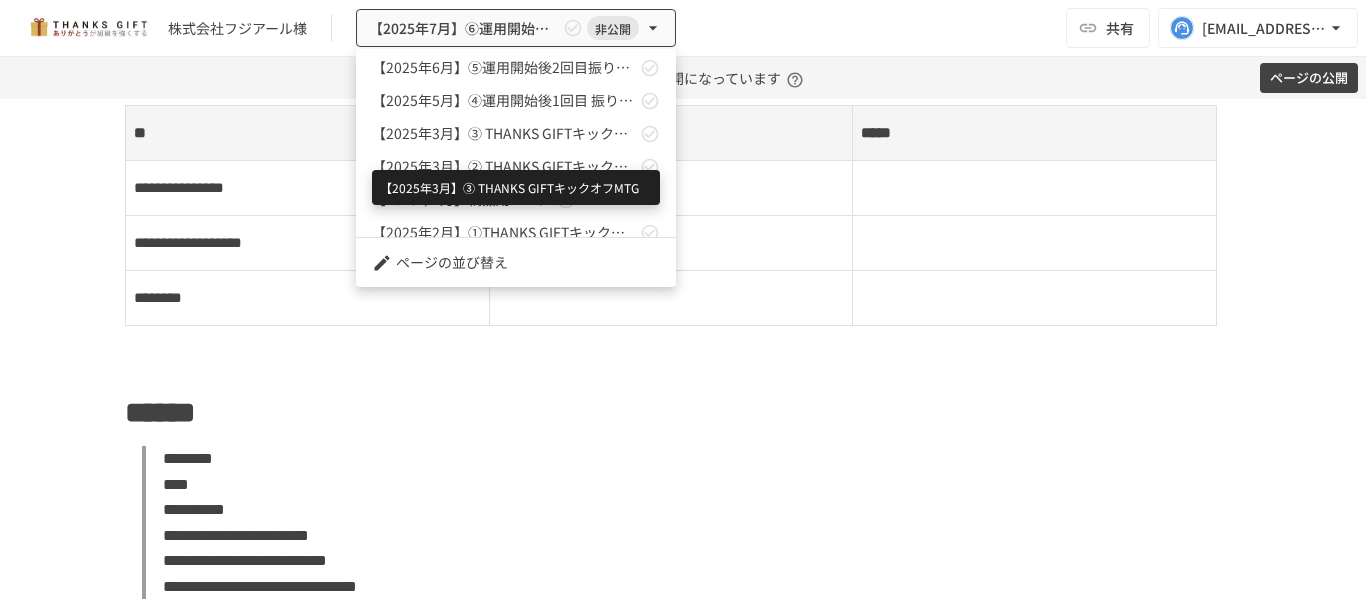 scroll, scrollTop: 58, scrollLeft: 0, axis: vertical 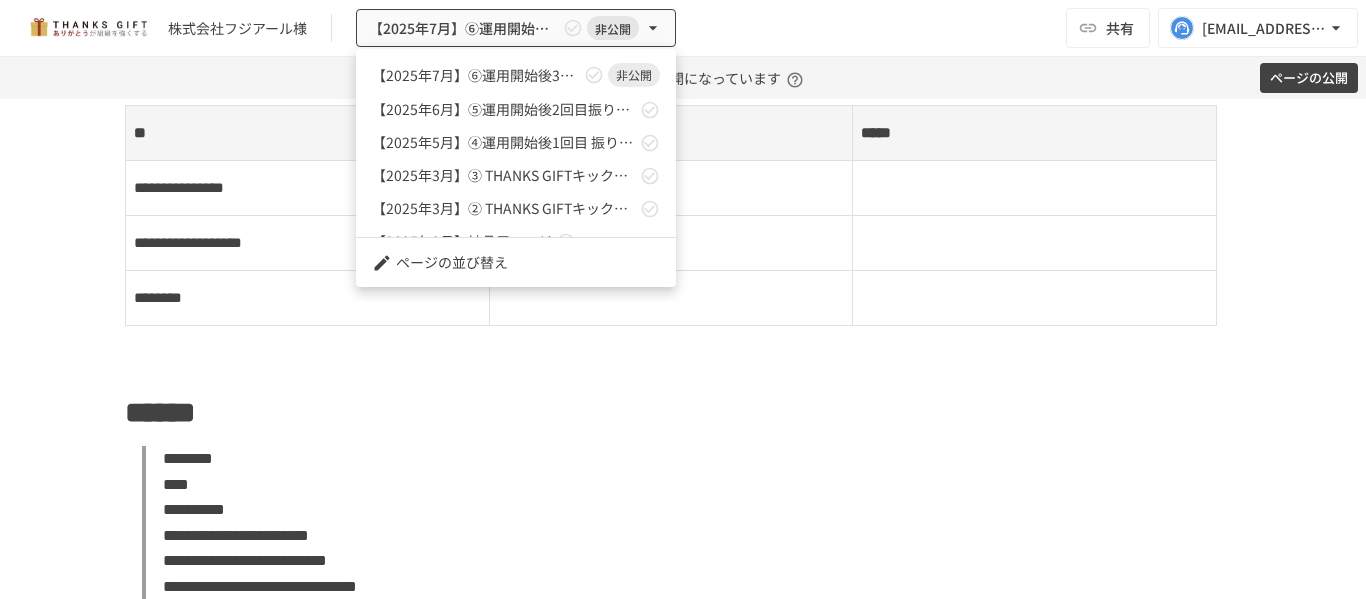 click at bounding box center [683, 299] 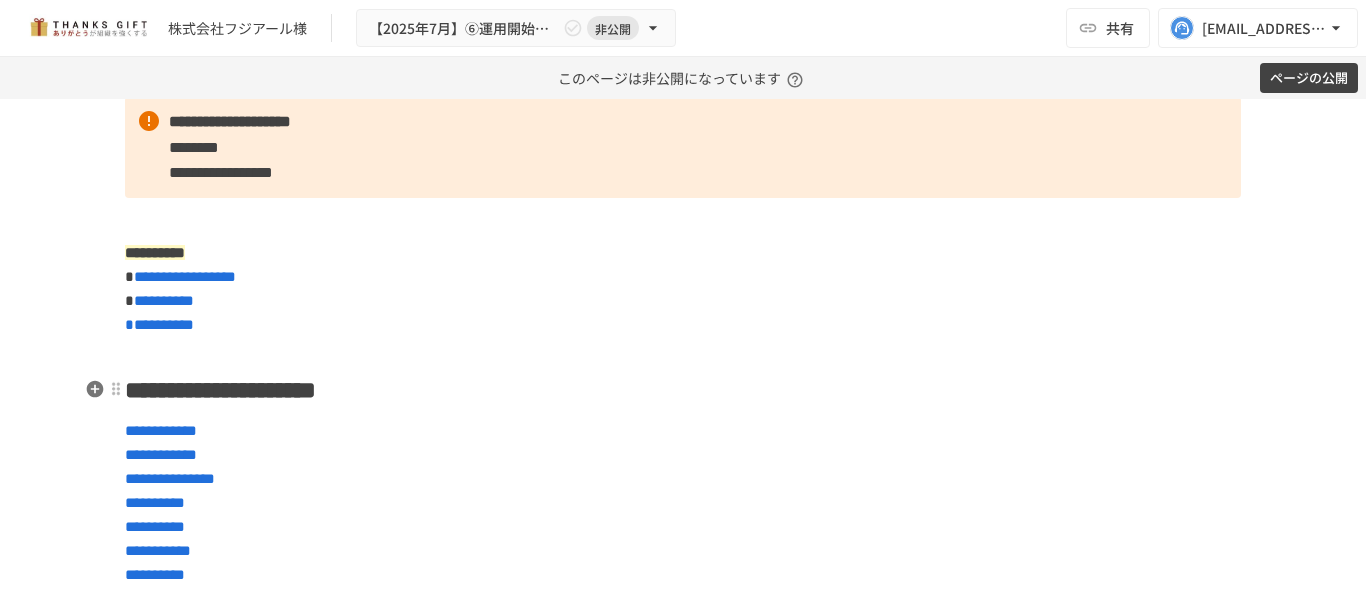 scroll, scrollTop: 873, scrollLeft: 0, axis: vertical 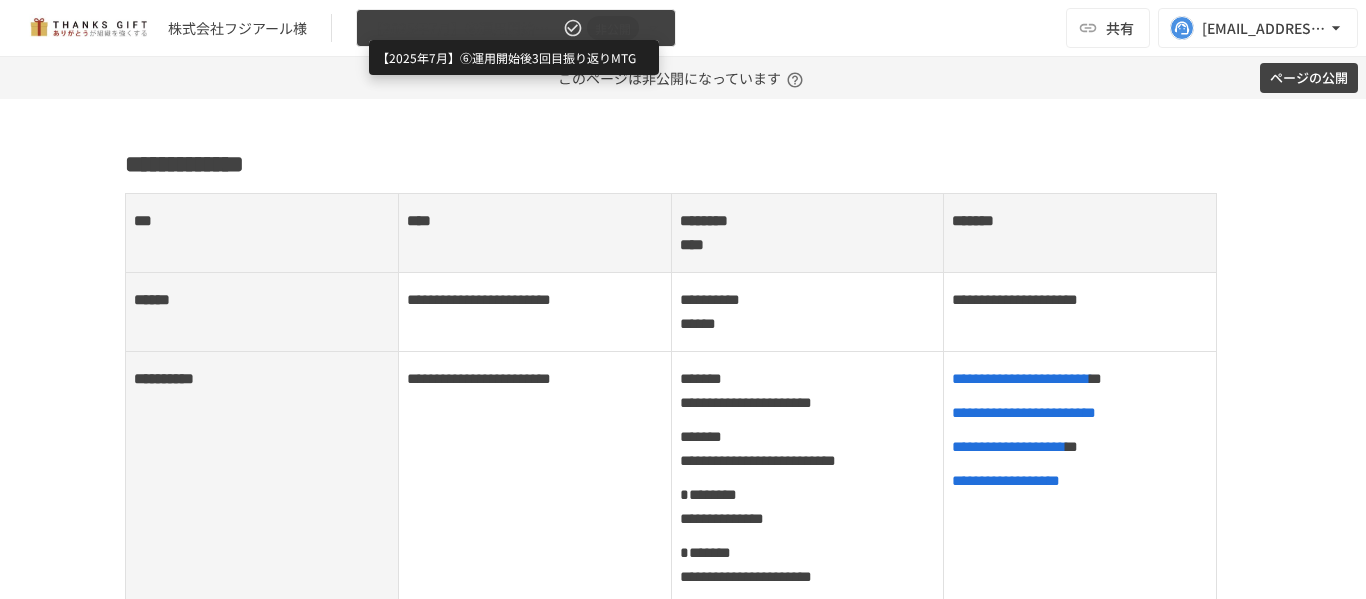 click on "【2025年7月】⑥運用開始後3回目振り返りMTG" at bounding box center (464, 28) 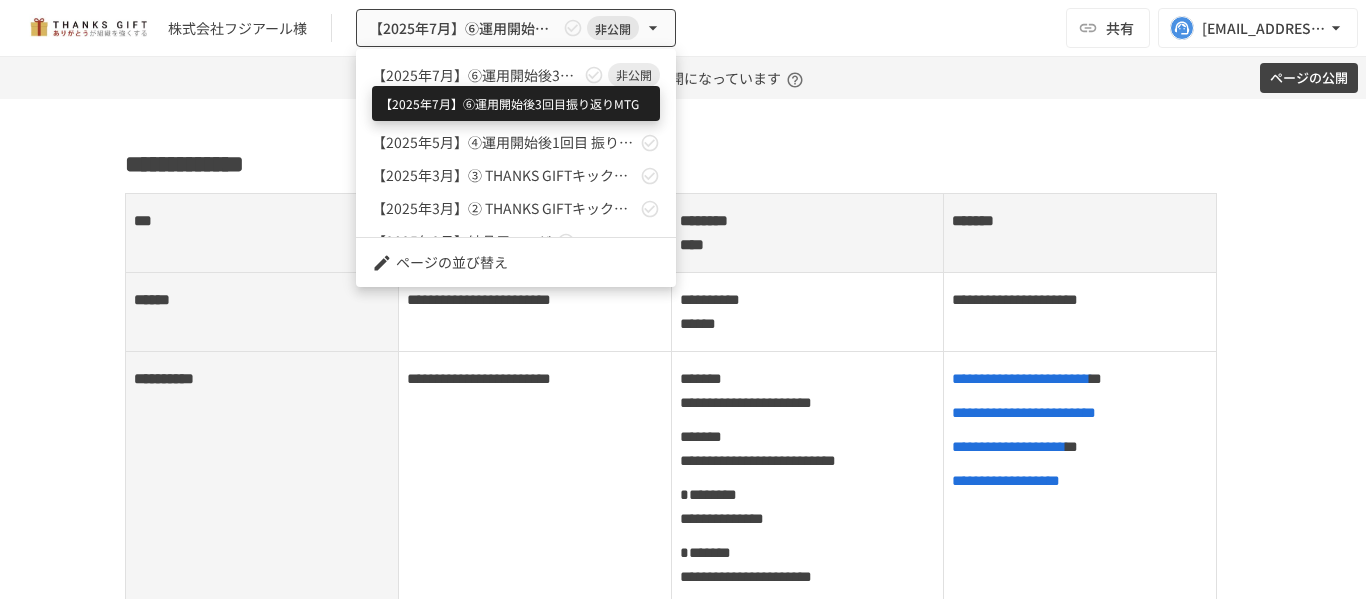 click on "【2025年7月】⑥運用開始後3回目振り返りMTG" at bounding box center (476, 75) 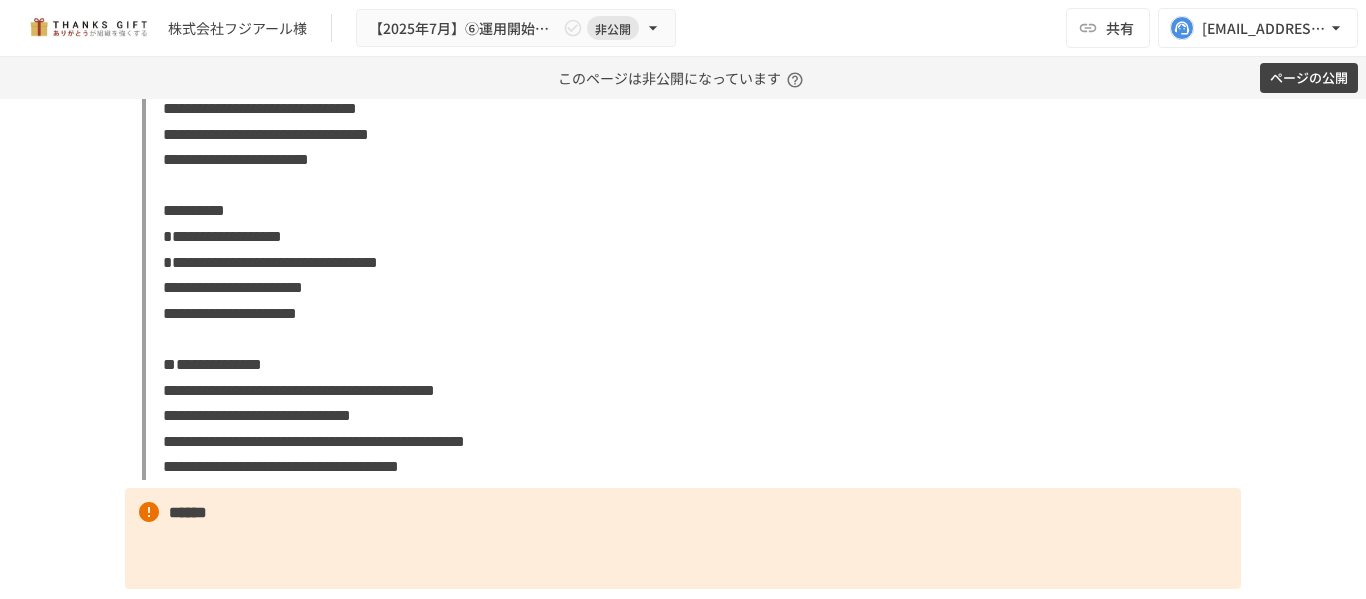 scroll, scrollTop: 2900, scrollLeft: 0, axis: vertical 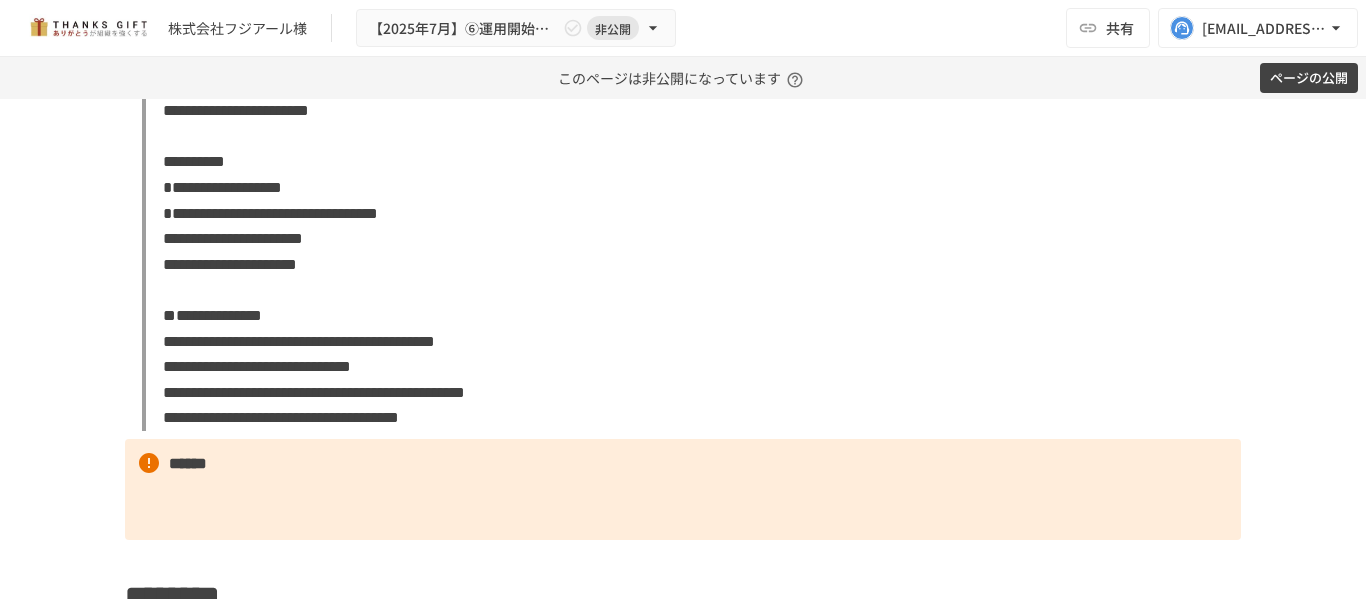 click on "**********" at bounding box center [314, 392] 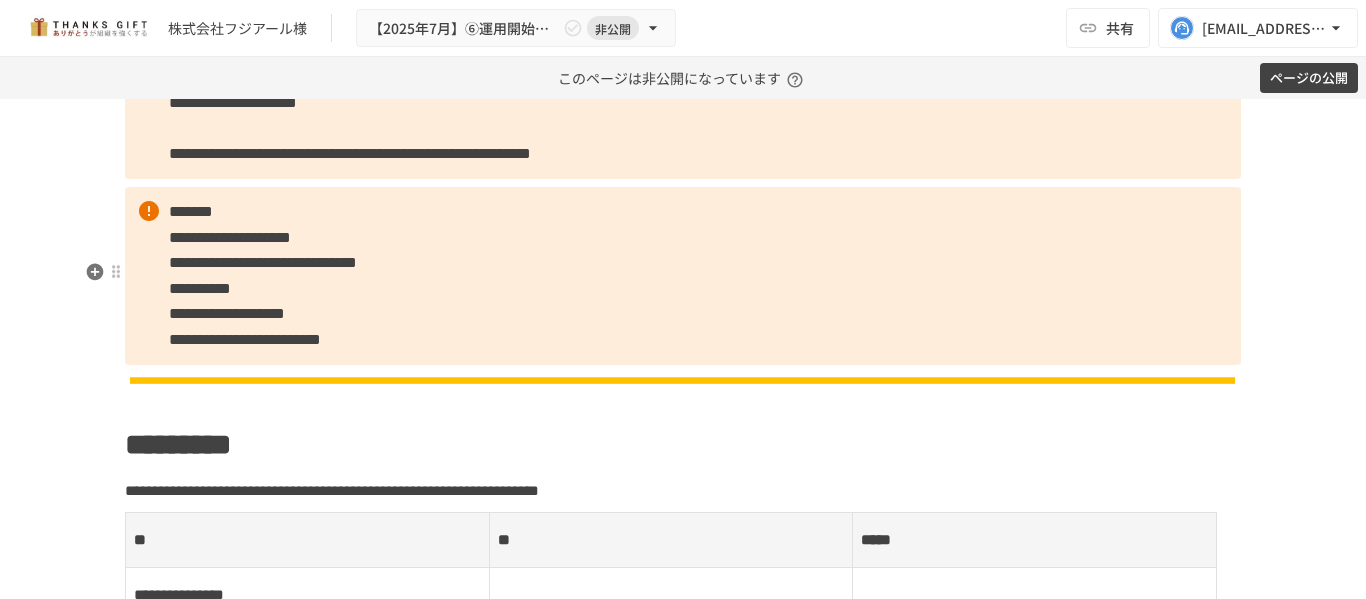 scroll, scrollTop: 2000, scrollLeft: 0, axis: vertical 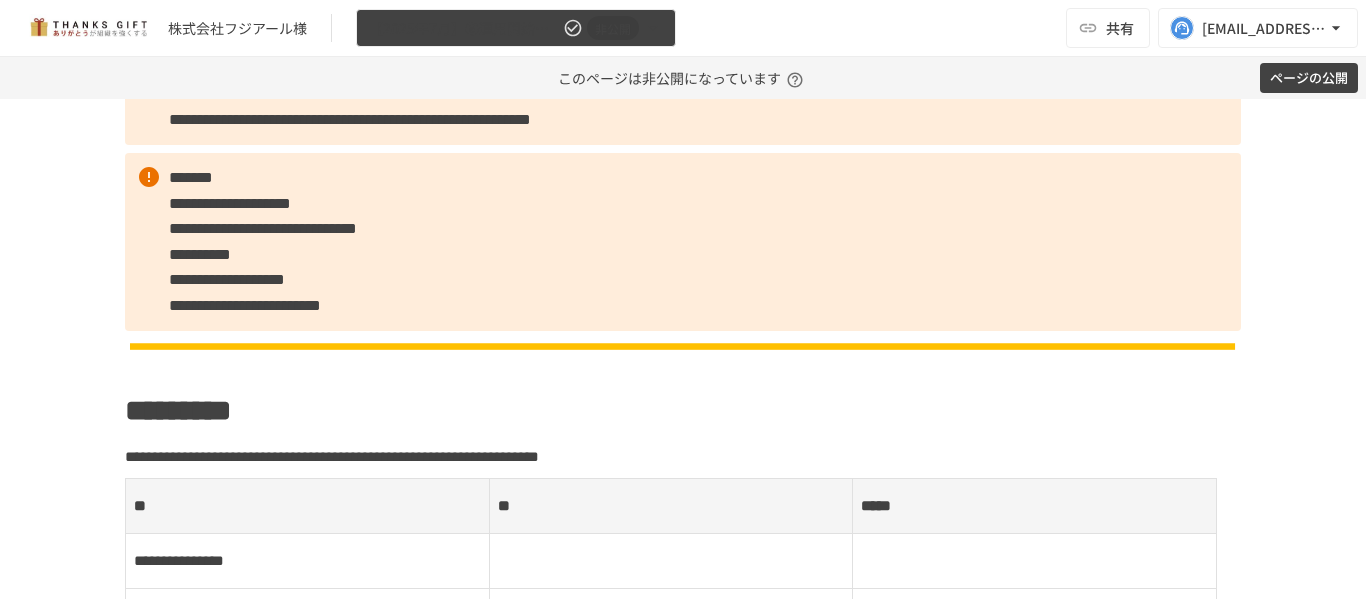 click on "【2025年7月】⑥運用開始後3回目振り返りMTG" at bounding box center (464, 28) 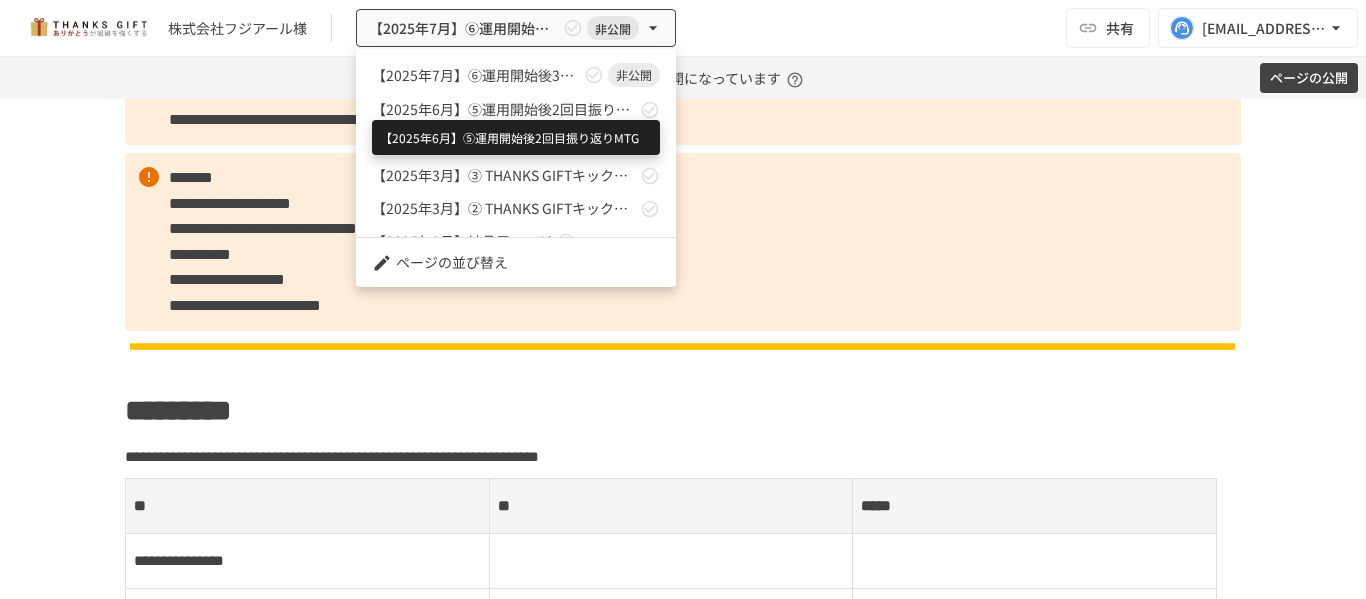 click on "【2025年6月】⑤運用開始後2回目振り返りMTG" at bounding box center [504, 109] 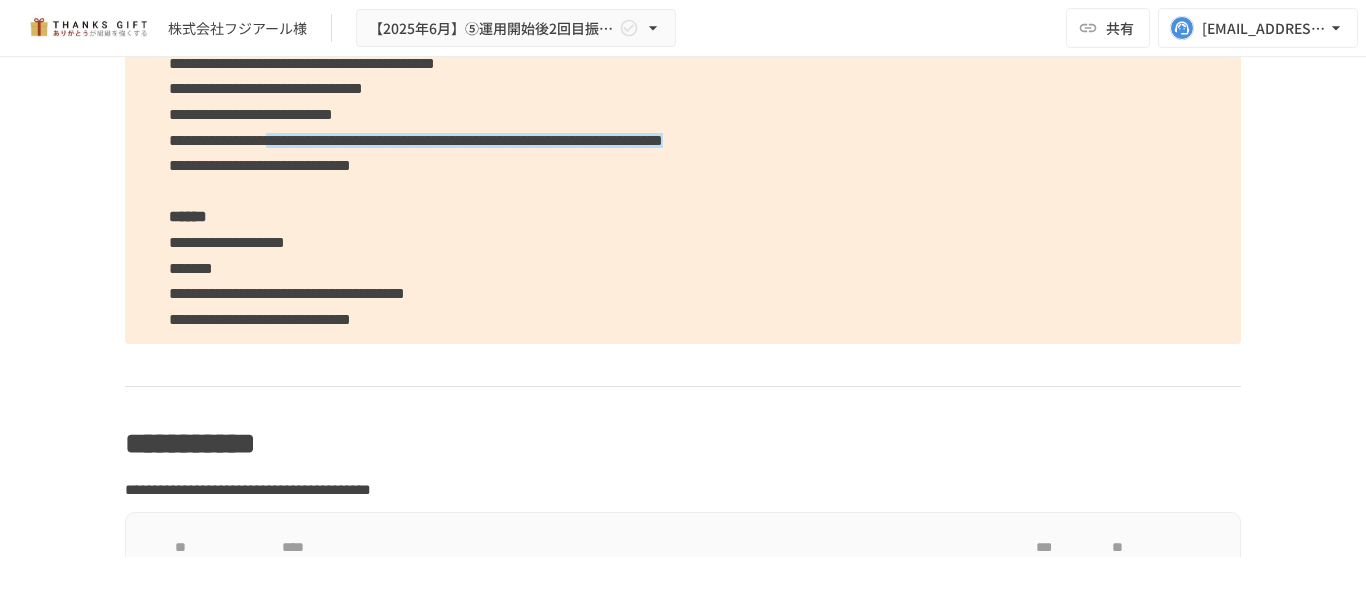 scroll, scrollTop: 7359, scrollLeft: 0, axis: vertical 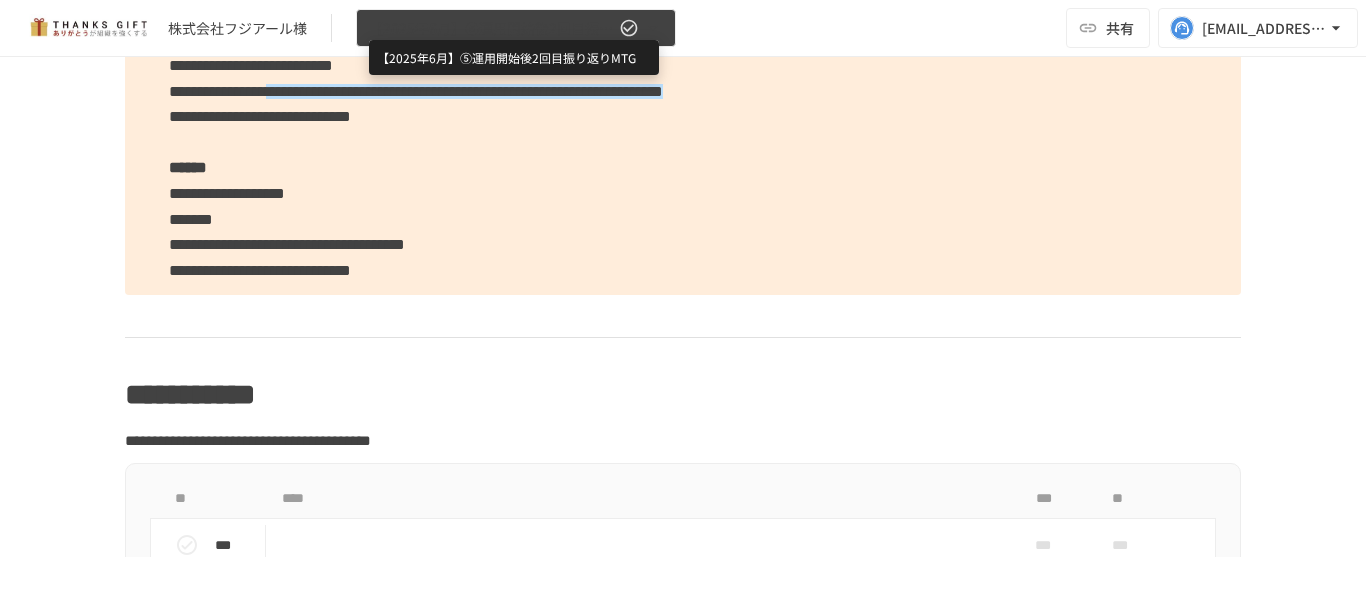 click on "【2025年6月】⑤運用開始後2回目振り返りMTG" at bounding box center [492, 28] 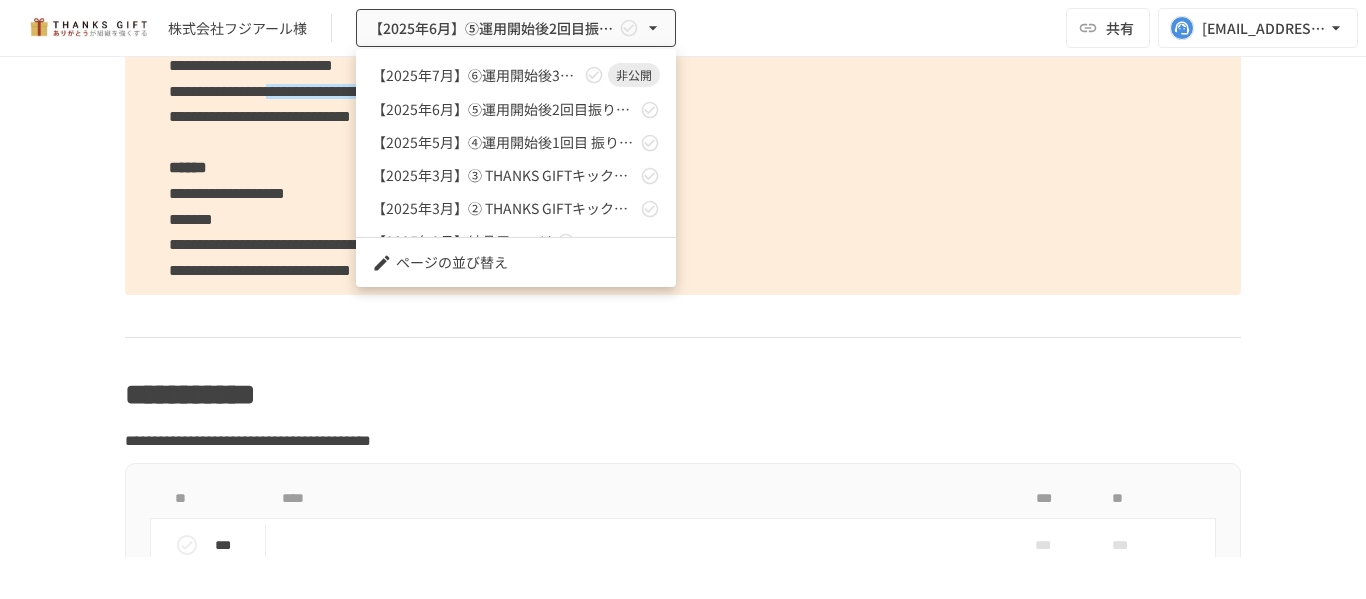 click on "【2025年5月】④運用開始後1回目 振り返りMTG" at bounding box center [516, 142] 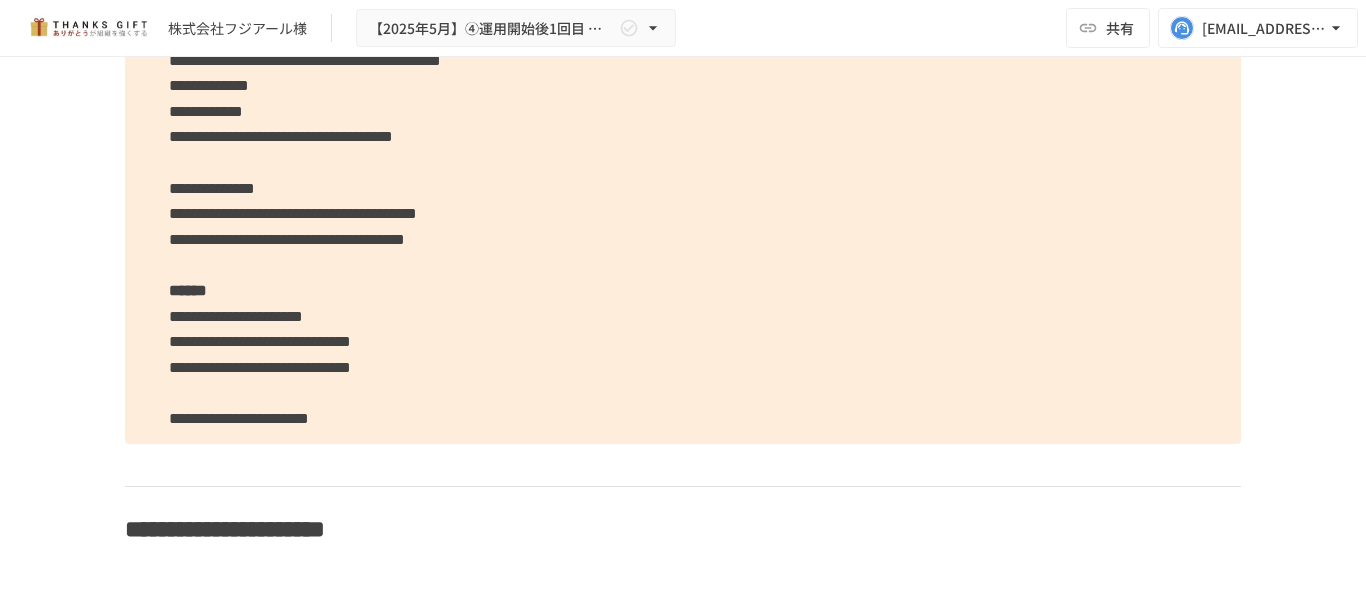 scroll, scrollTop: 3798, scrollLeft: 0, axis: vertical 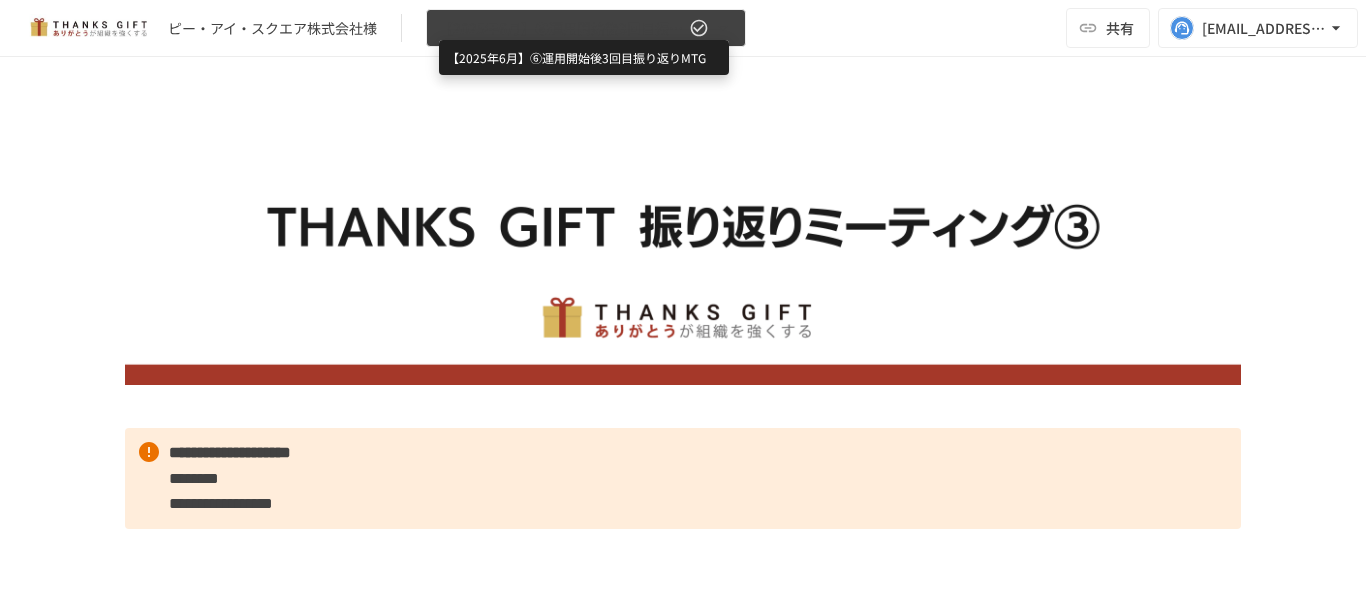 click on "【2025年6月】⑥運用開始後3回目振り返りMTG" at bounding box center [562, 28] 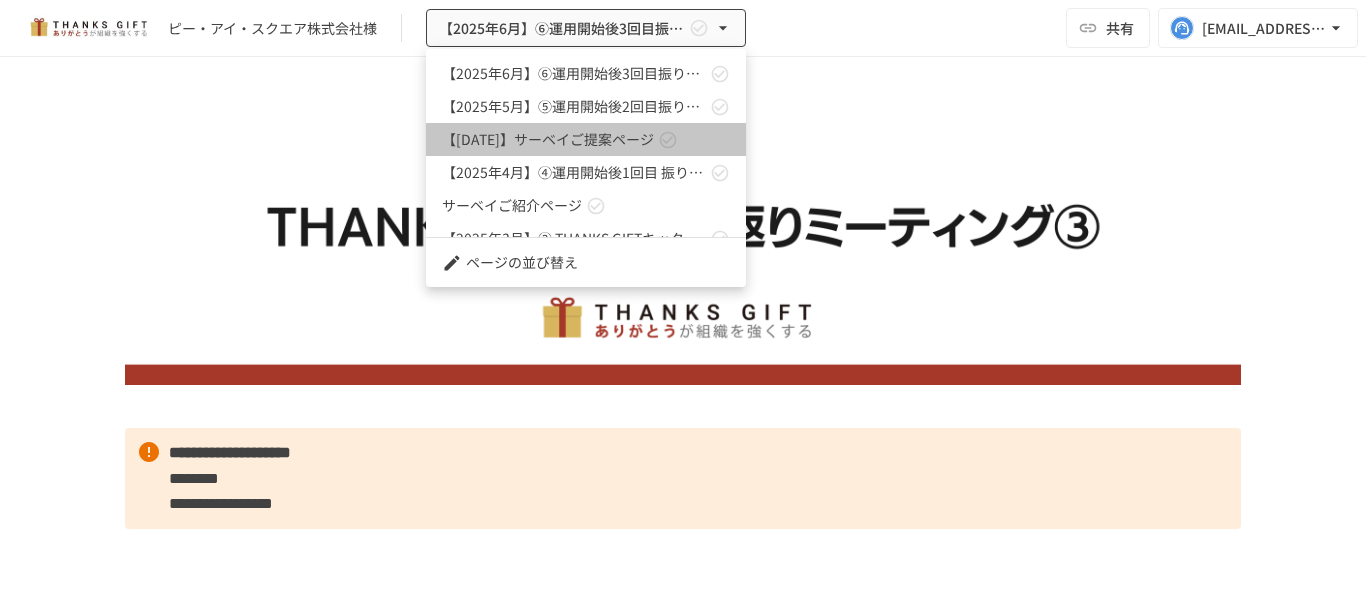 click on "【2025年4月18日】サーベイご提案ページ" at bounding box center [548, 139] 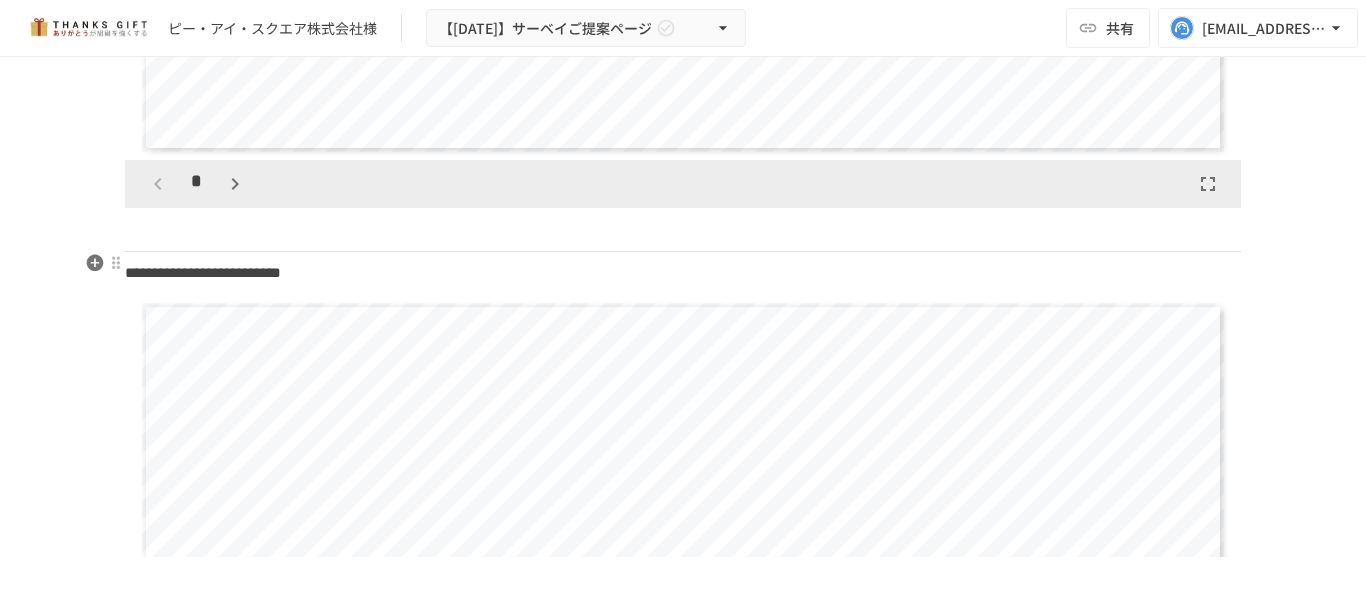 scroll, scrollTop: 1200, scrollLeft: 0, axis: vertical 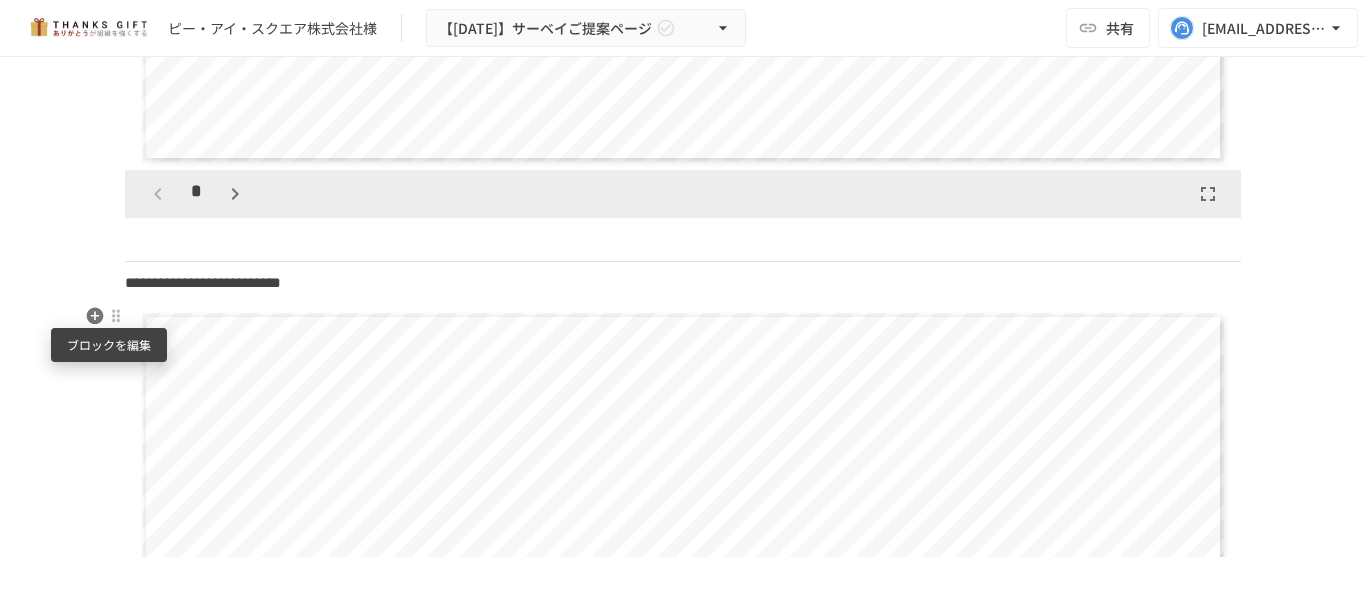 click at bounding box center (116, 316) 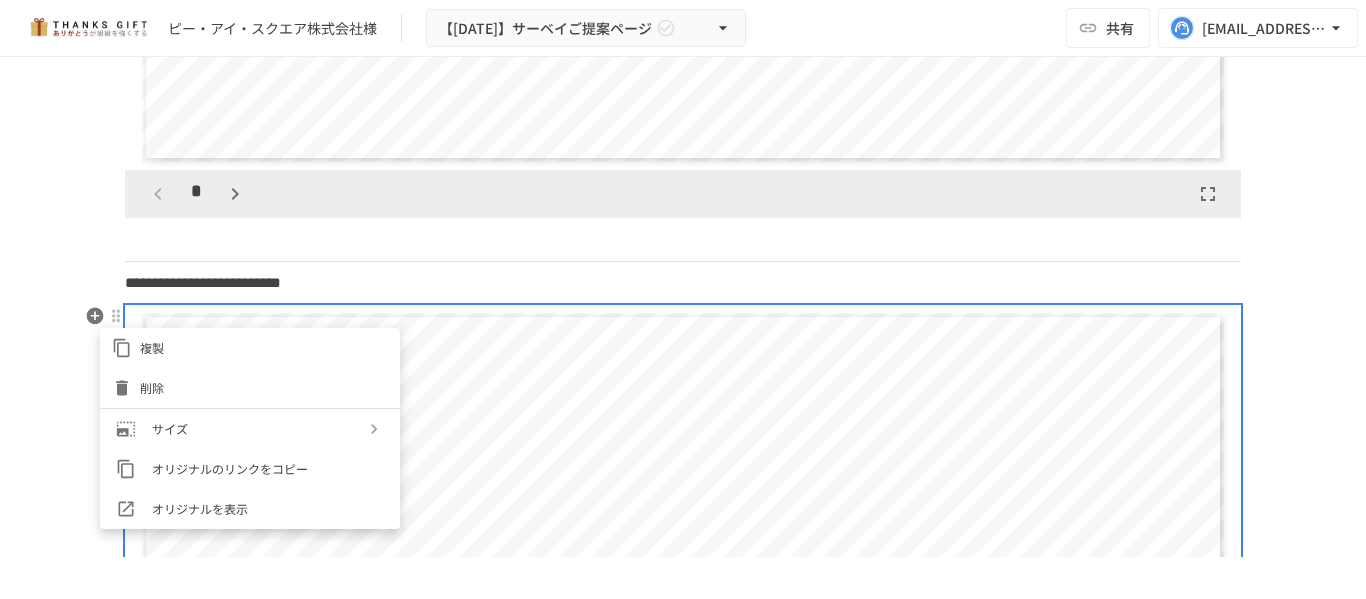click on "オリジナルを表示" at bounding box center (250, 509) 